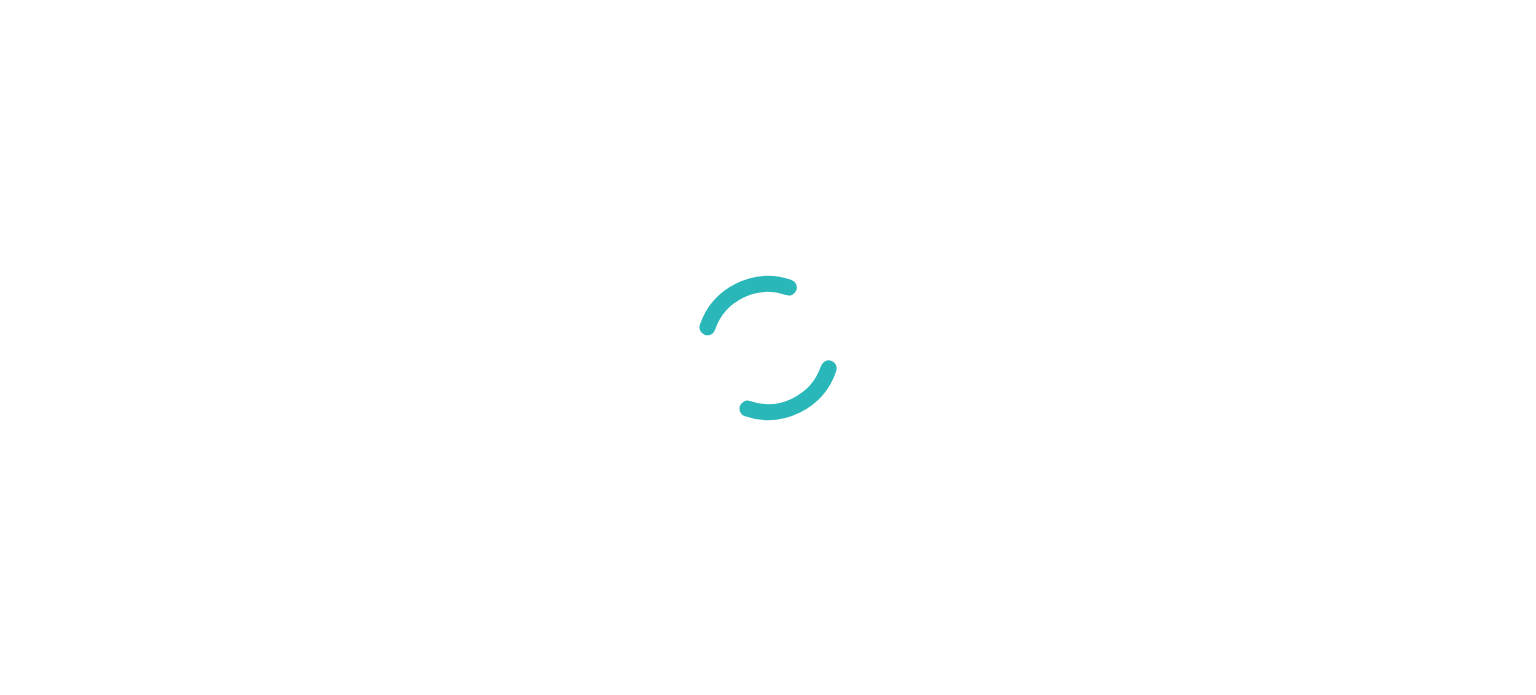 scroll, scrollTop: 0, scrollLeft: 0, axis: both 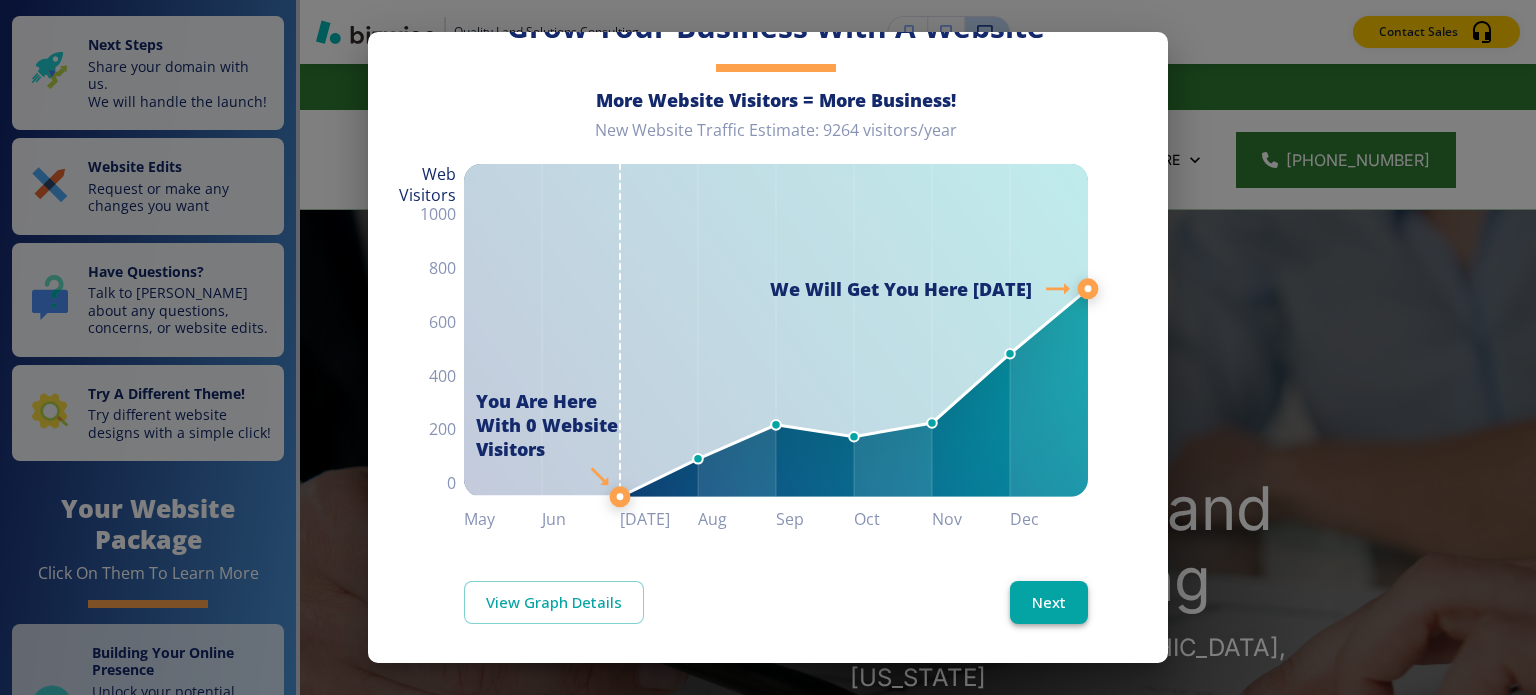 click on "Next" at bounding box center (1049, 602) 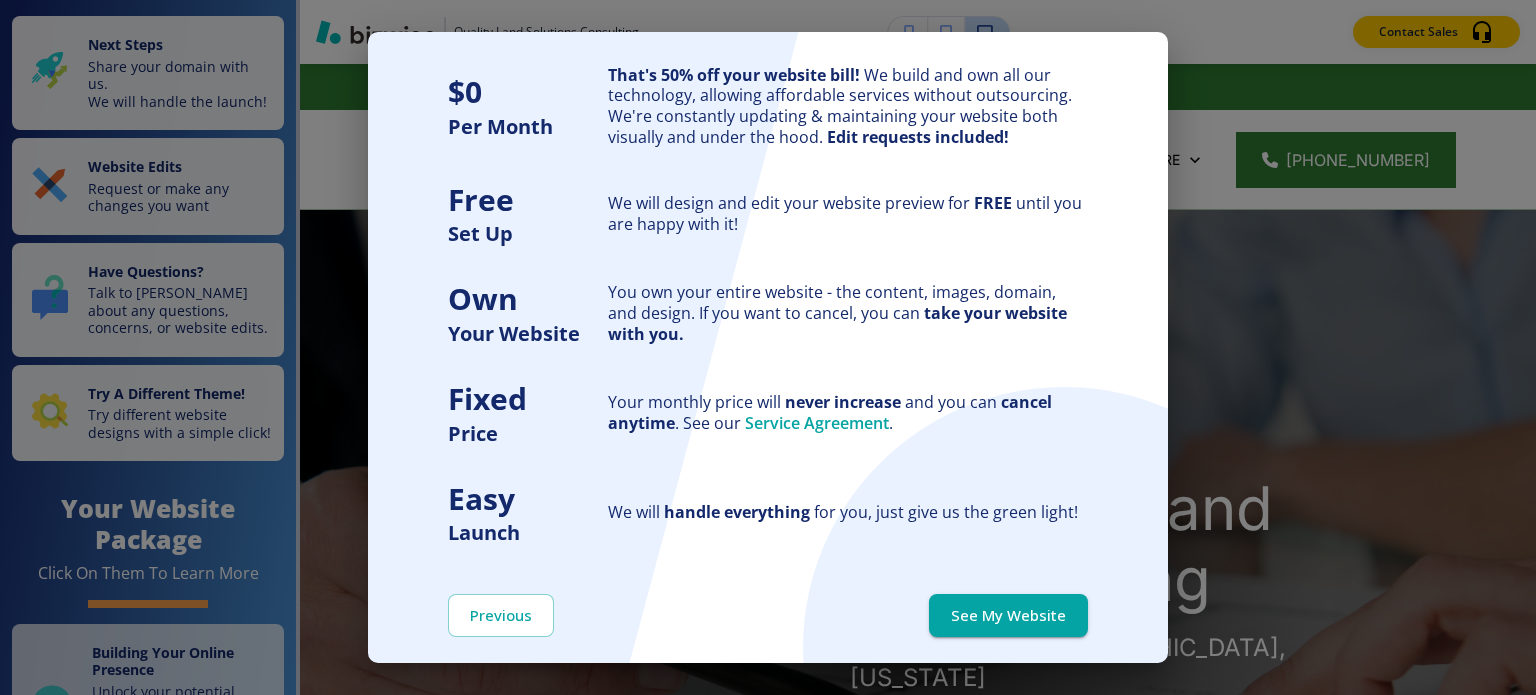 scroll, scrollTop: 0, scrollLeft: 0, axis: both 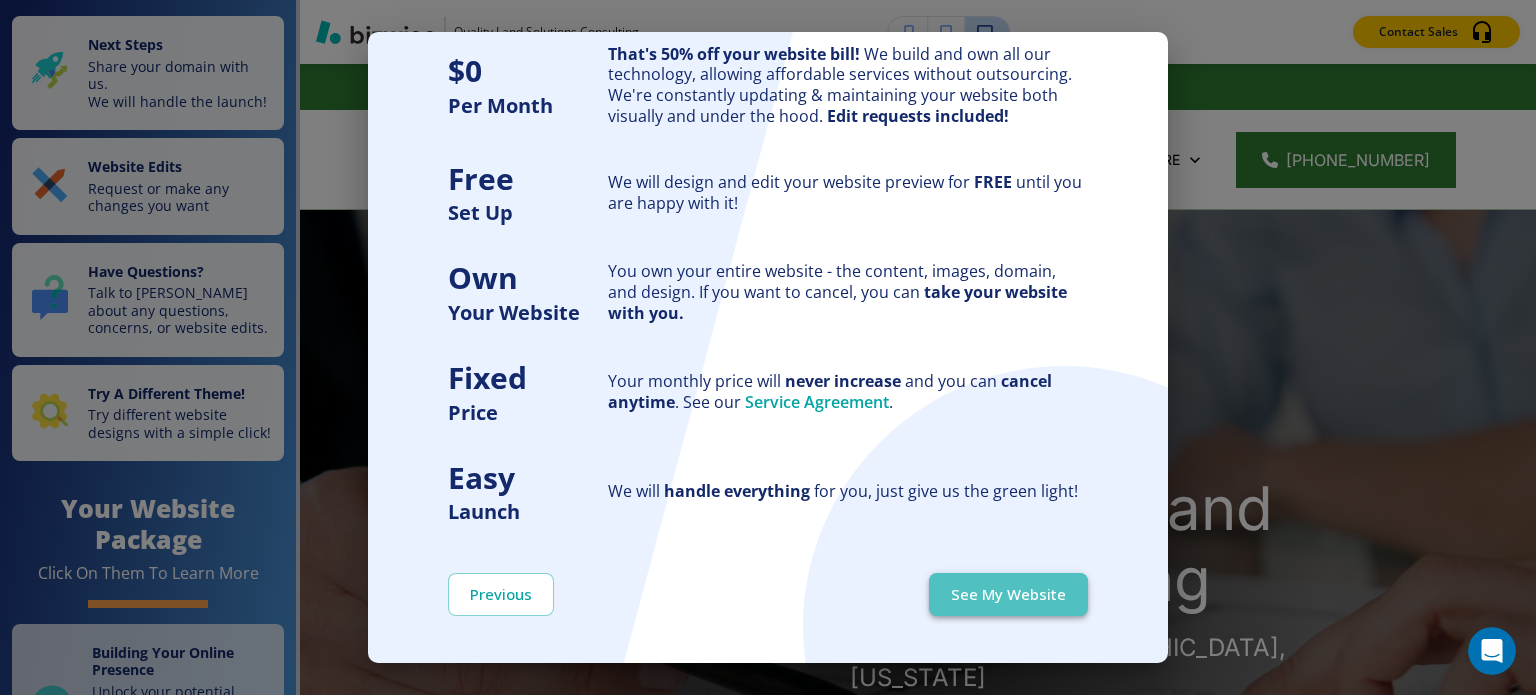 click on "See My Website" at bounding box center (1008, 594) 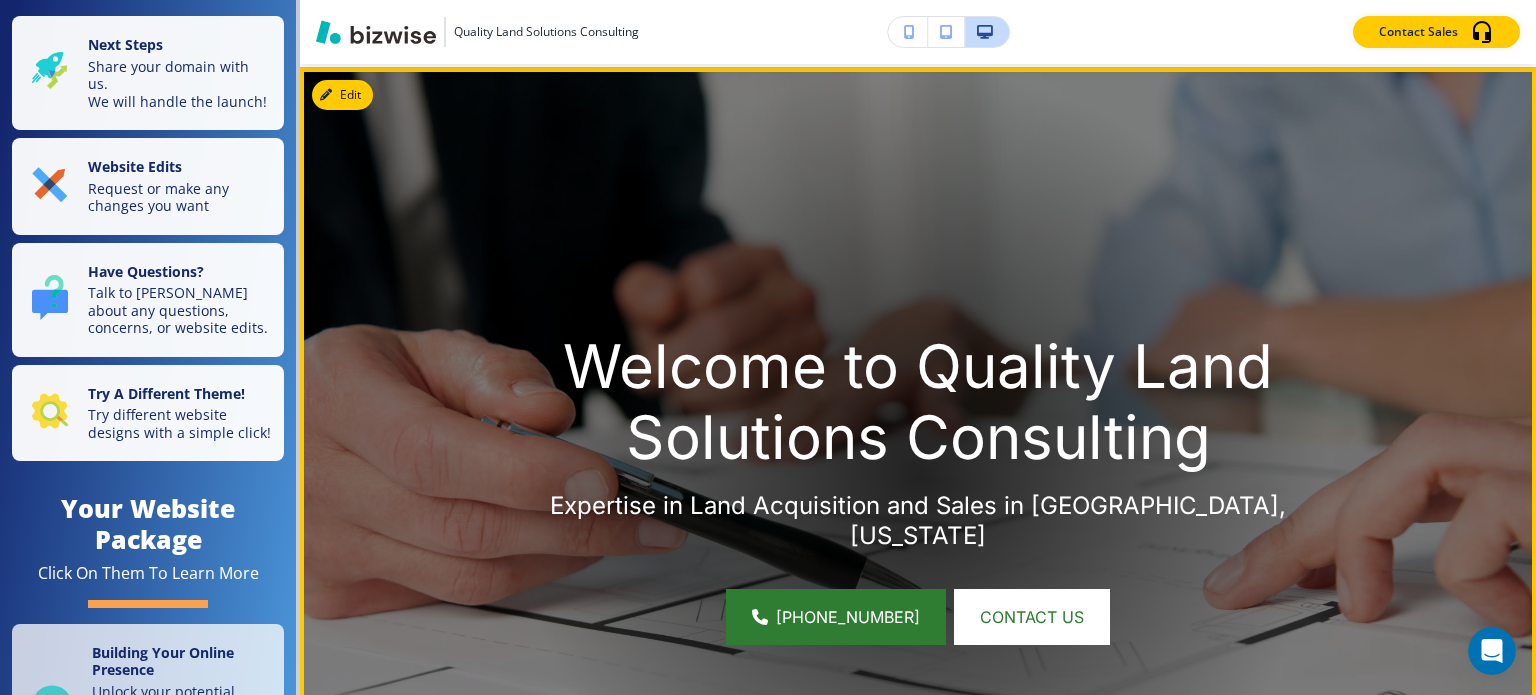 scroll, scrollTop: 100, scrollLeft: 0, axis: vertical 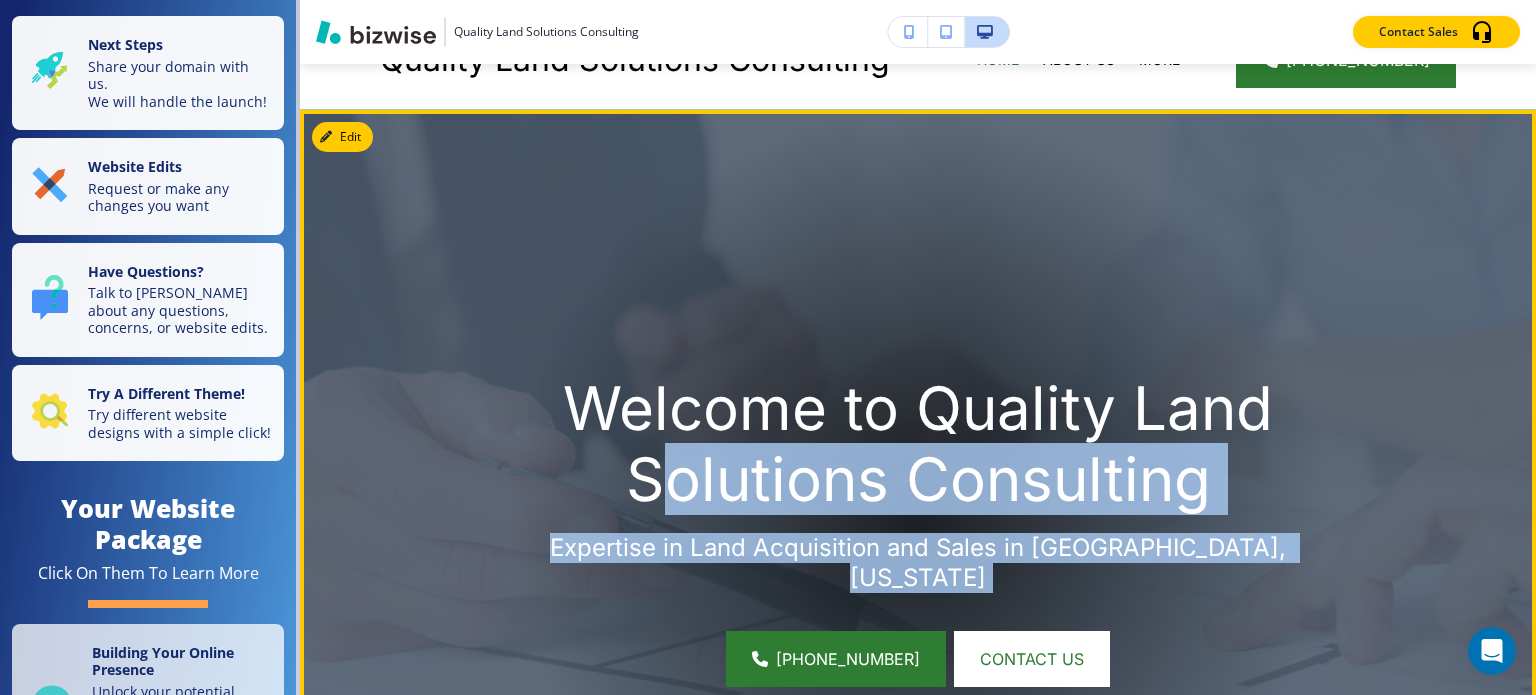 drag, startPoint x: 296, startPoint y: 428, endPoint x: 655, endPoint y: 487, distance: 363.8159 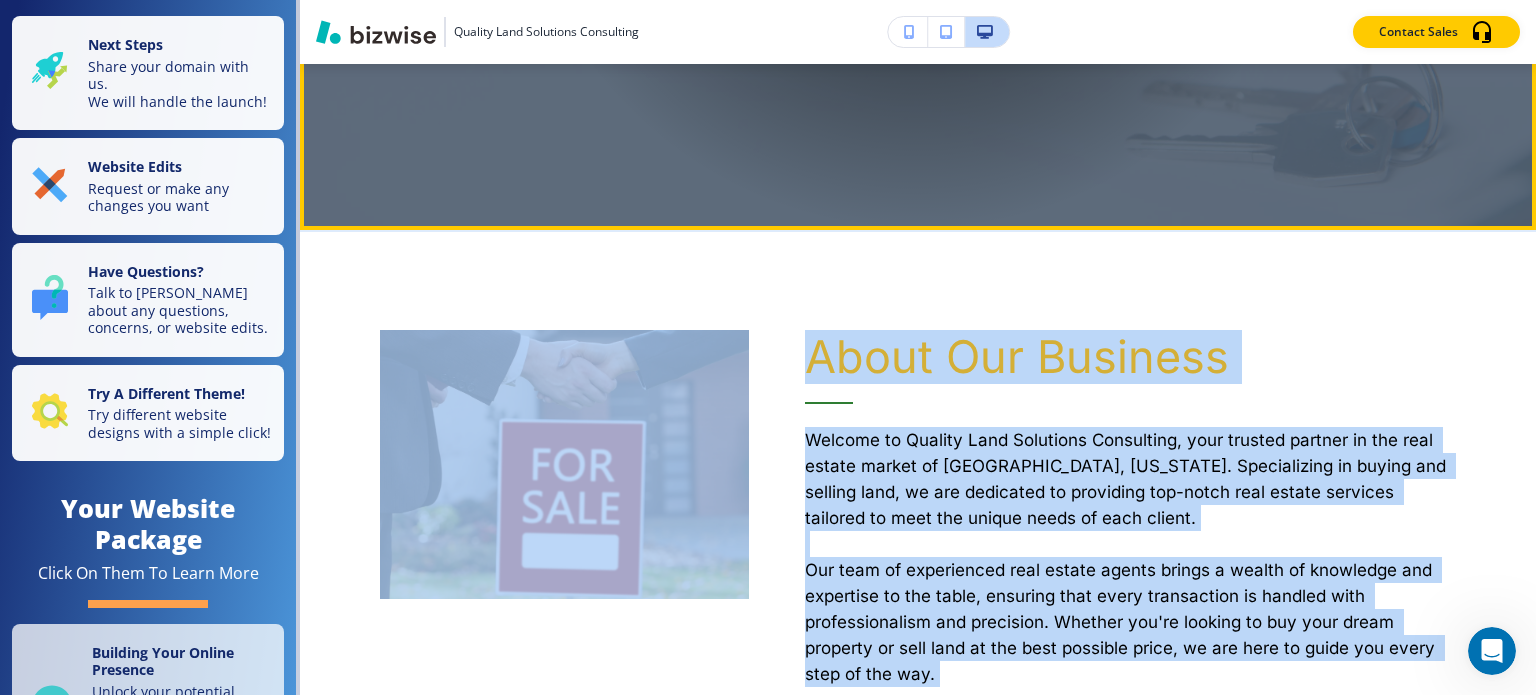 scroll, scrollTop: 900, scrollLeft: 0, axis: vertical 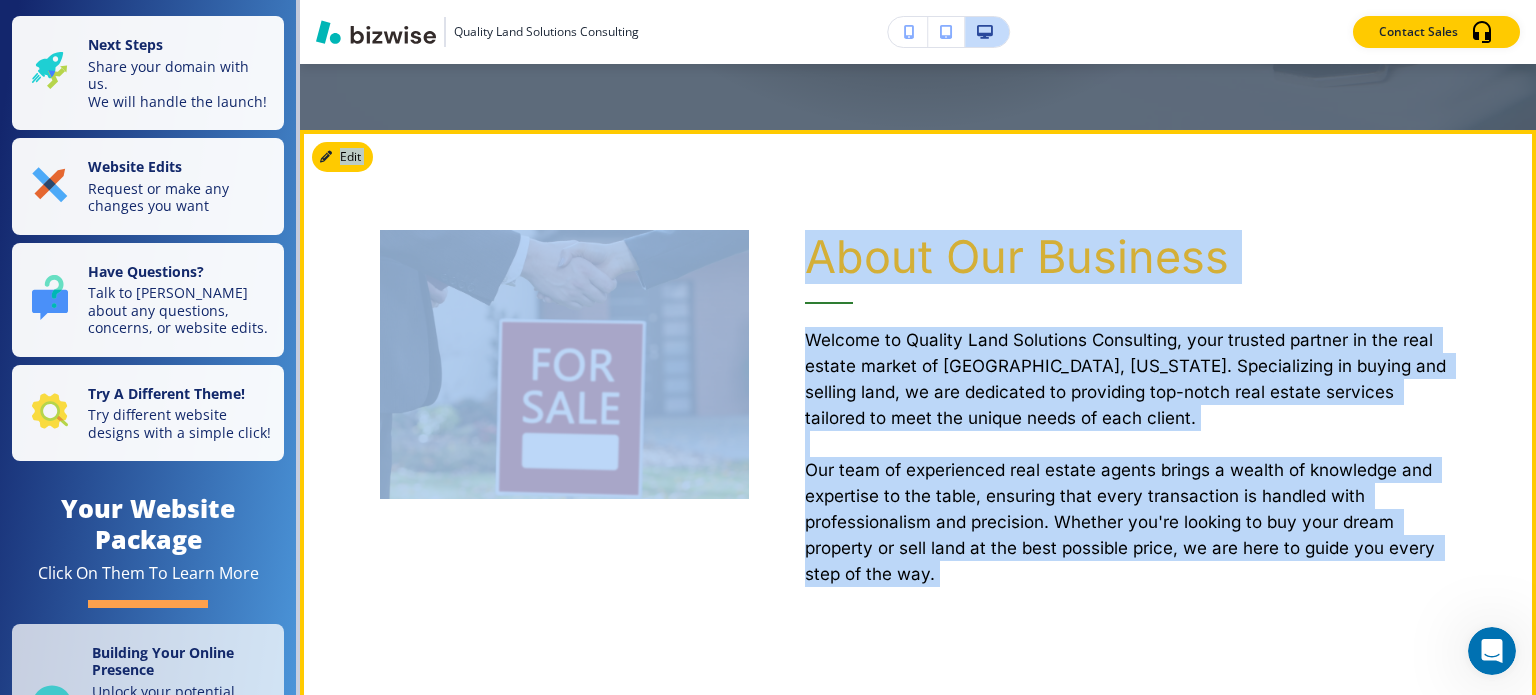 click on "About Our Business Welcome to Quality Land Solutions Consulting, your trusted partner in the real estate market of [GEOGRAPHIC_DATA], [US_STATE]. Specializing in buying and selling land, we are dedicated to providing top-notch real estate services tailored to meet the unique needs of each client.  Our team of experienced real estate agents brings a wealth of knowledge and expertise to the table, ensuring that every transaction is handled with professionalism and precision. Whether you're looking to buy your dream property or sell land at the best possible price, we are here to guide you every step of the way. Why Choose Us Choosing Quality Land Solutions Consulting means partnering with a team that prioritizes your interests and goals. Our deep understanding of the Lake City real estate market enables us to offer insightful advice and strategic solutions that are designed to maximize your returns." 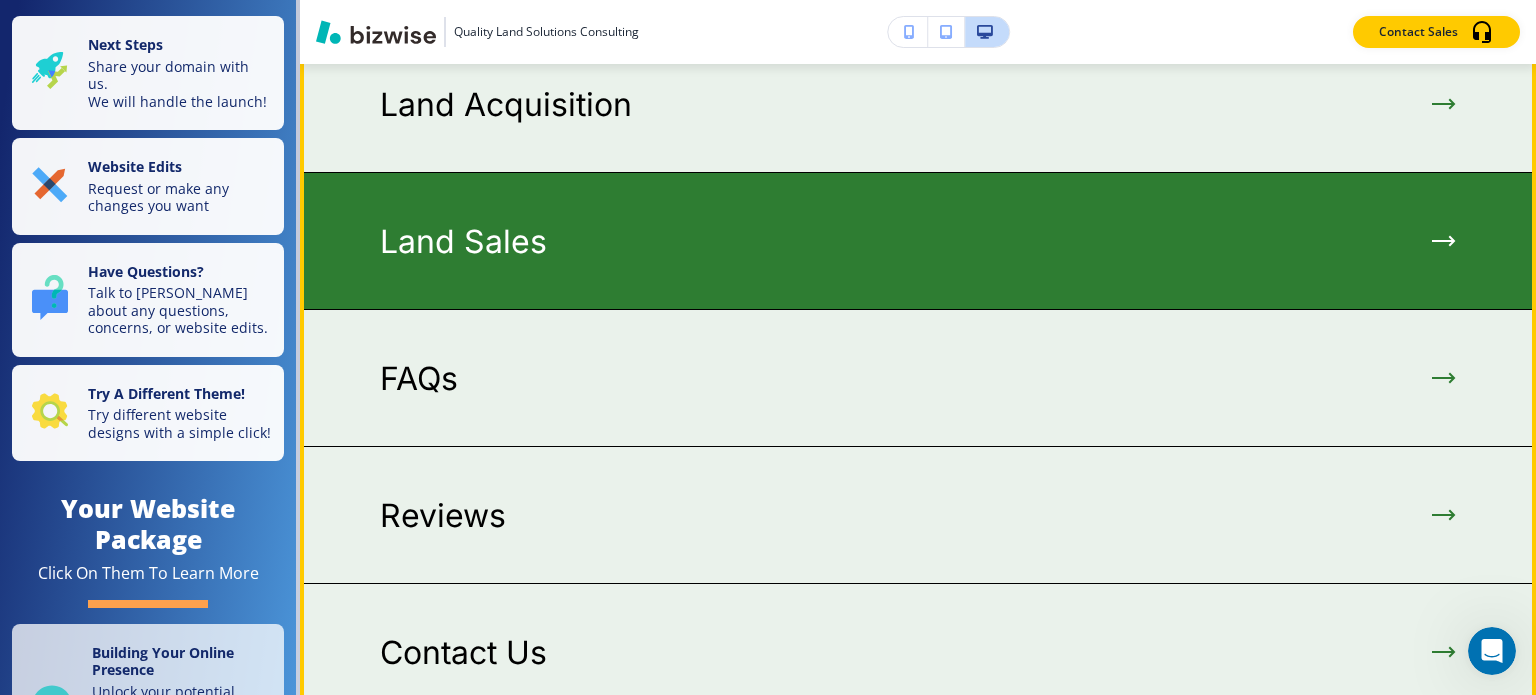 scroll, scrollTop: 3200, scrollLeft: 0, axis: vertical 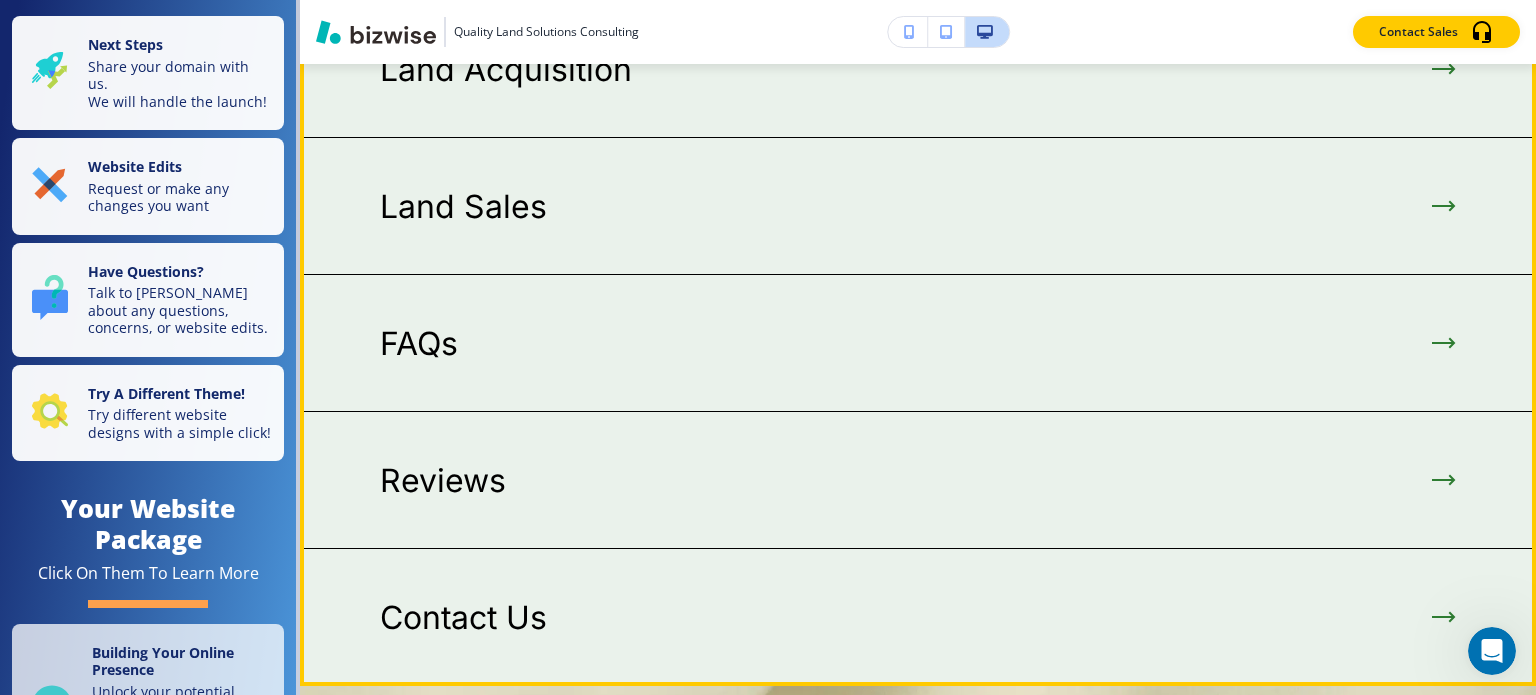 click at bounding box center (918, -68) 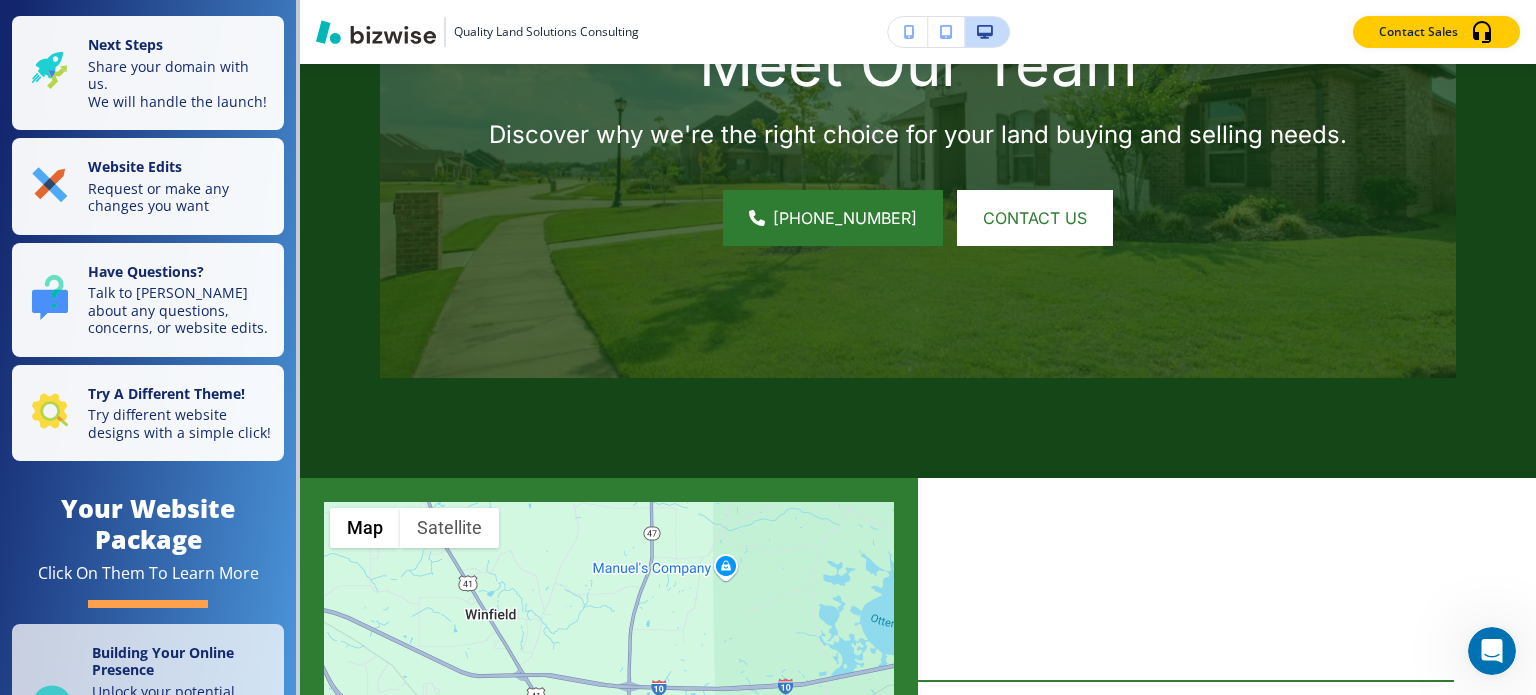 scroll, scrollTop: 3400, scrollLeft: 0, axis: vertical 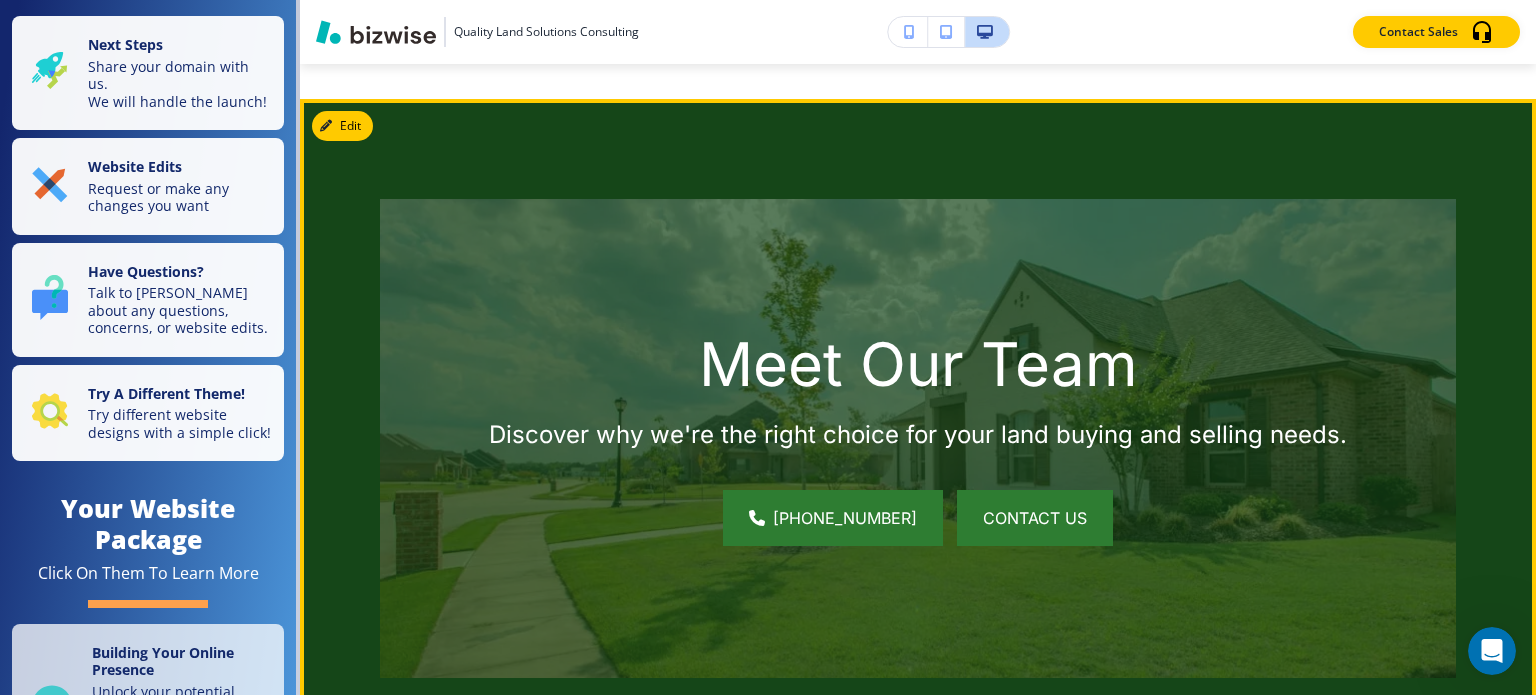 click on "contact us" at bounding box center [1035, 518] 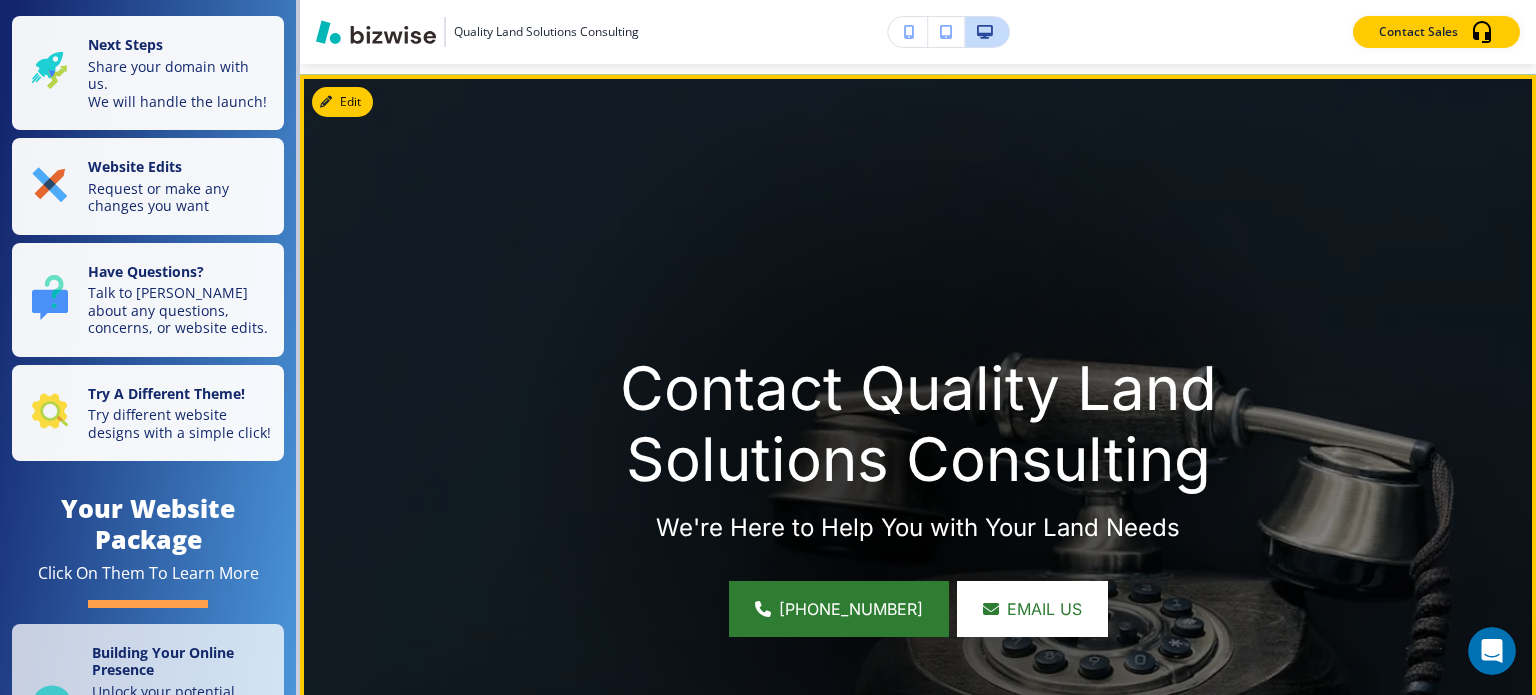 scroll, scrollTop: 0, scrollLeft: 0, axis: both 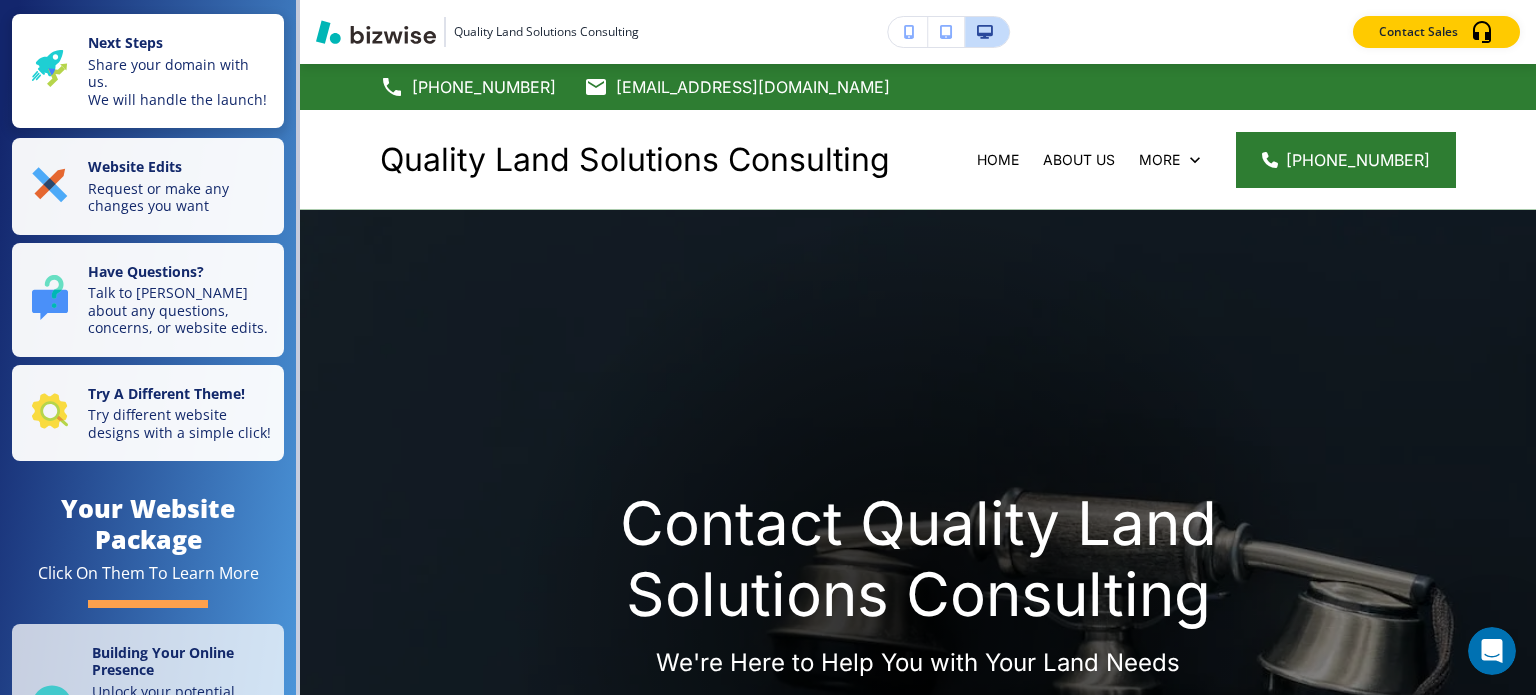 click on "Share your domain with us. We will handle the launch!" at bounding box center [180, 82] 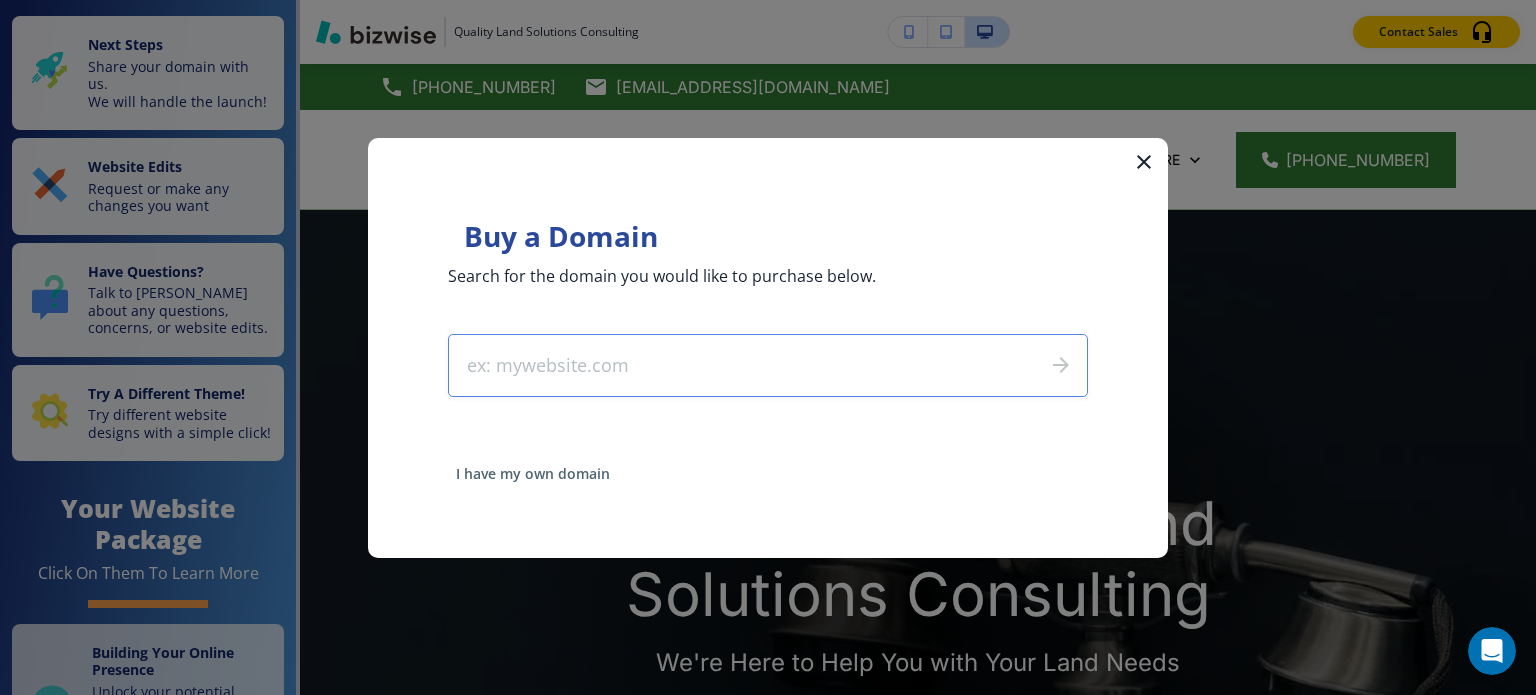click on "I have my own domain" at bounding box center [533, 474] 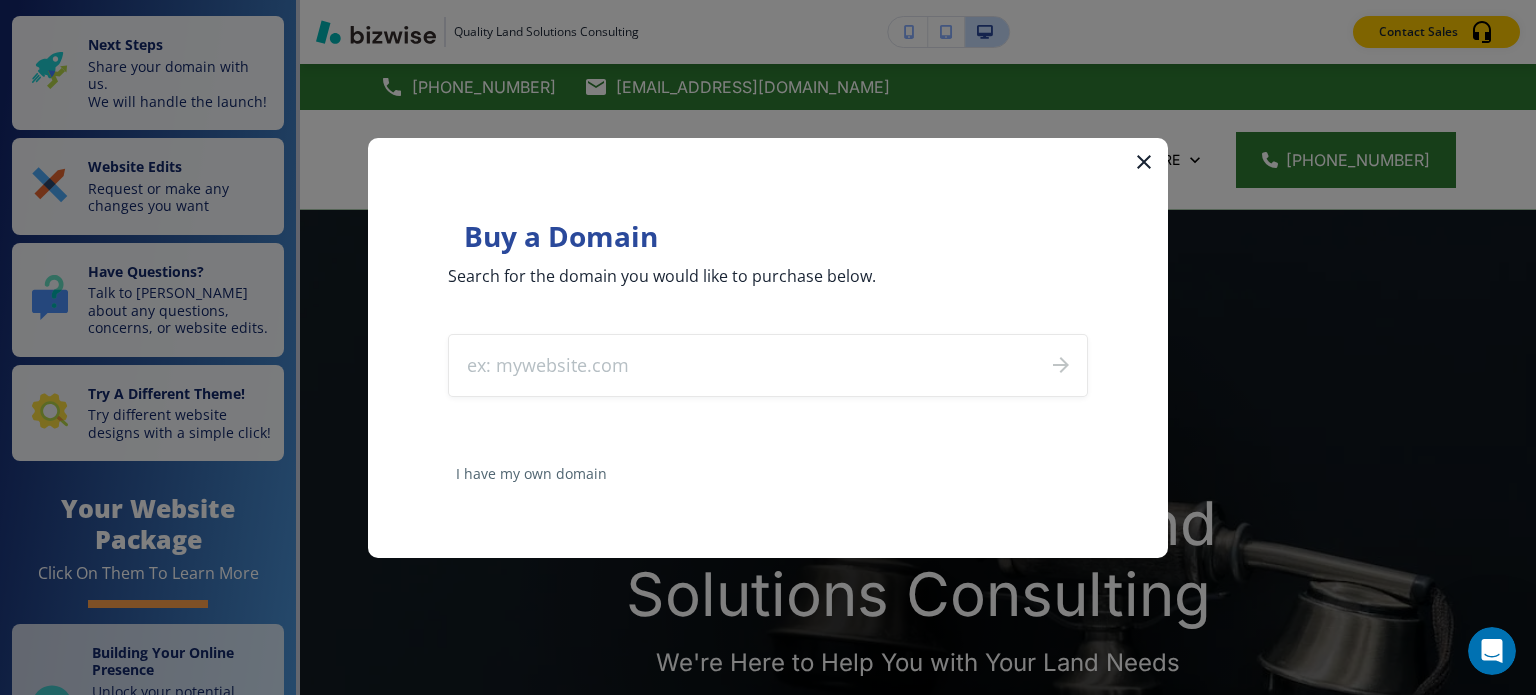click 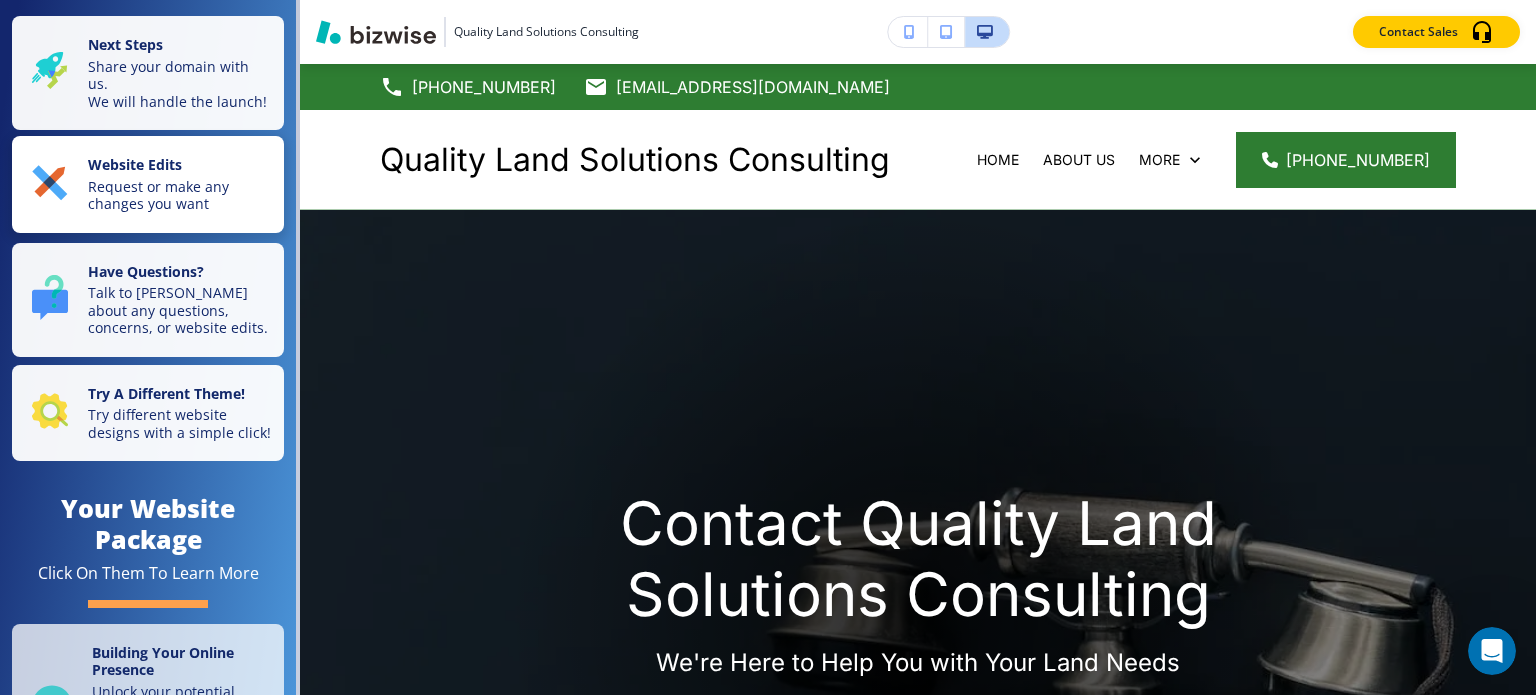 click on "Request or make any changes you want" at bounding box center [180, 195] 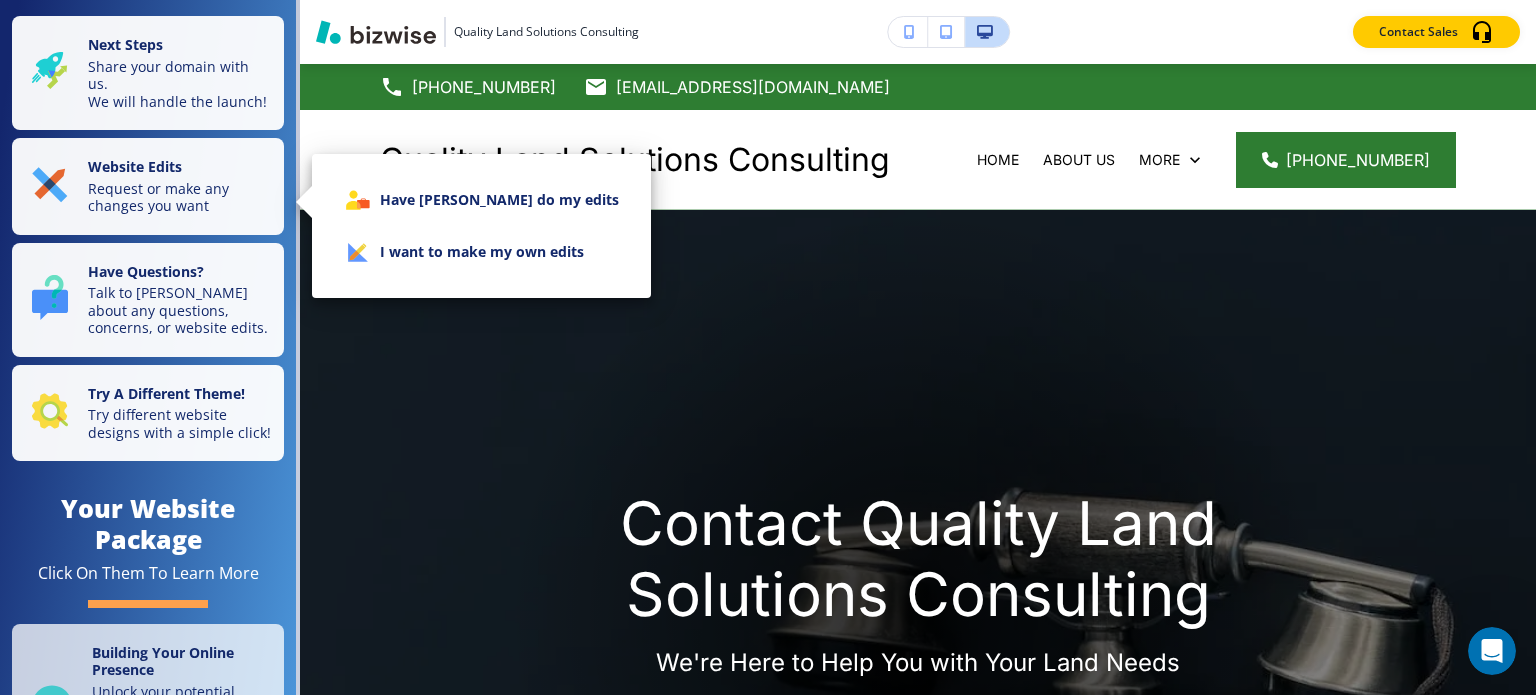 click at bounding box center (768, 347) 